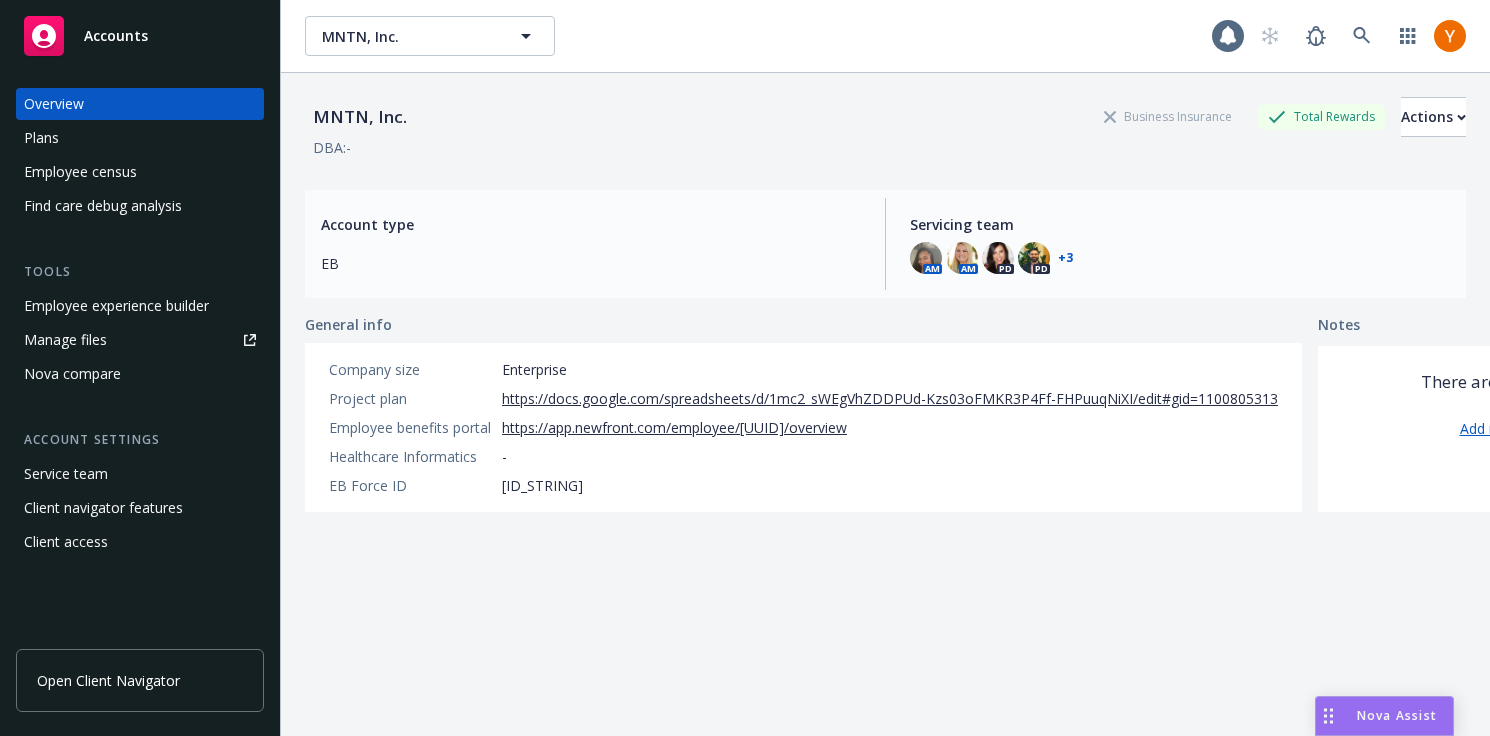 scroll, scrollTop: 0, scrollLeft: 0, axis: both 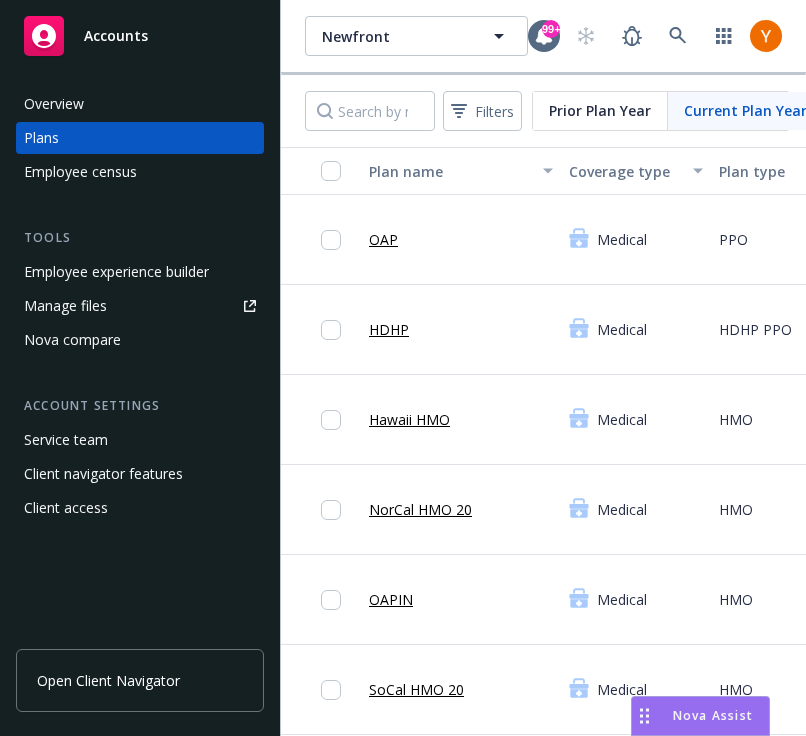 click on "Employee census" at bounding box center [80, 172] 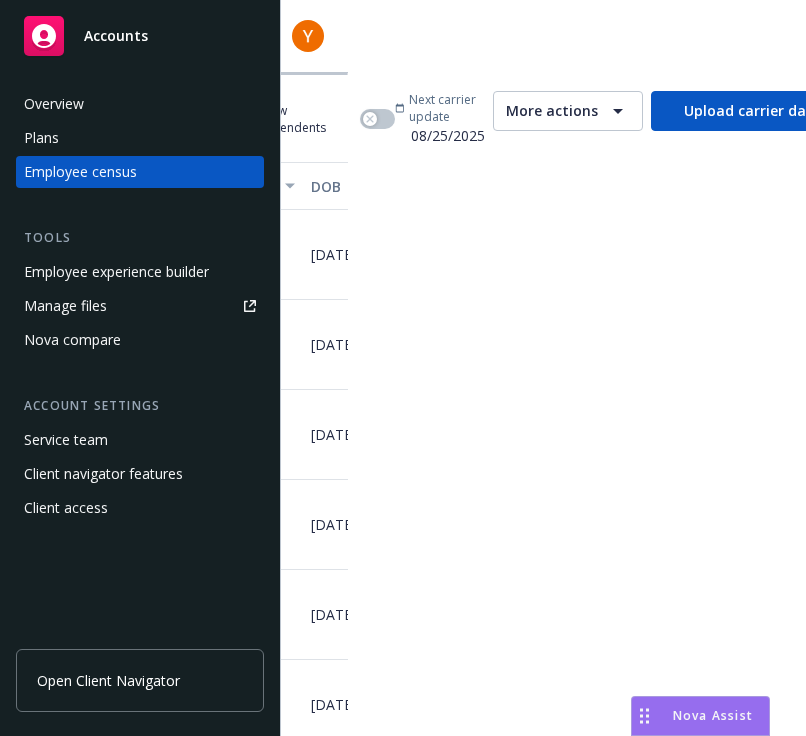 scroll, scrollTop: 0, scrollLeft: 479, axis: horizontal 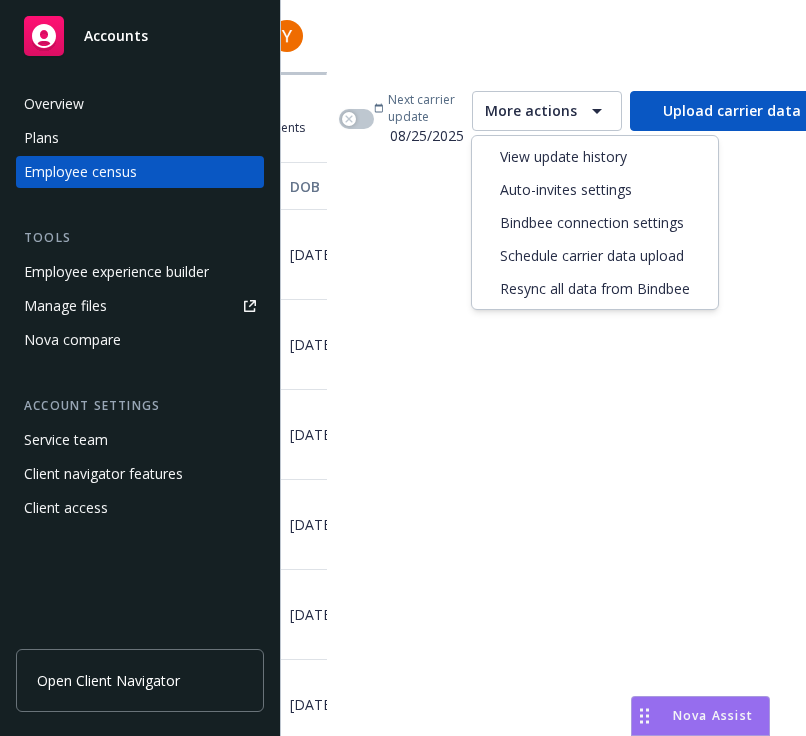 click on "More actions" at bounding box center [547, 111] 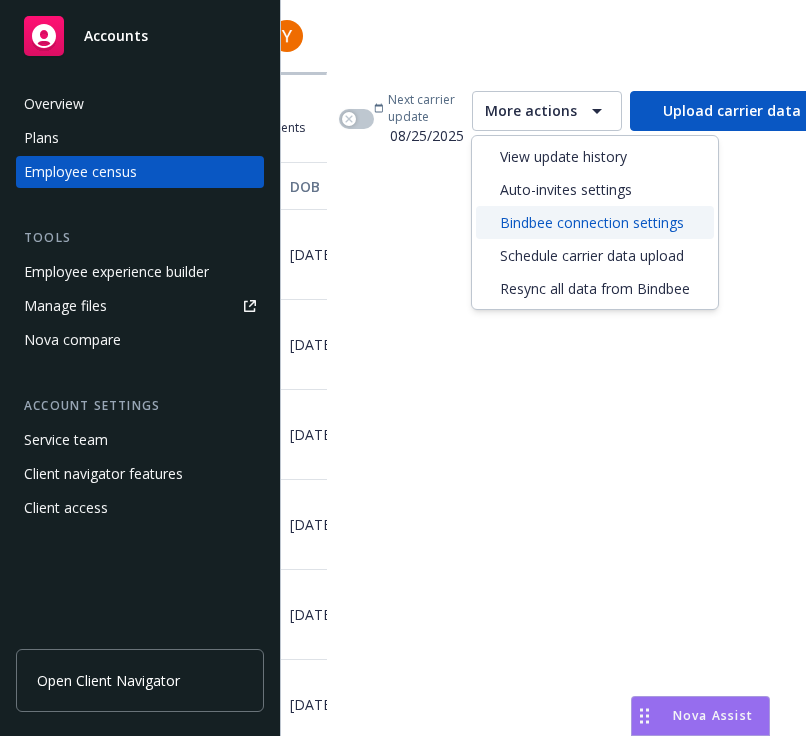 click on "Bindbee connection settings" at bounding box center [592, 222] 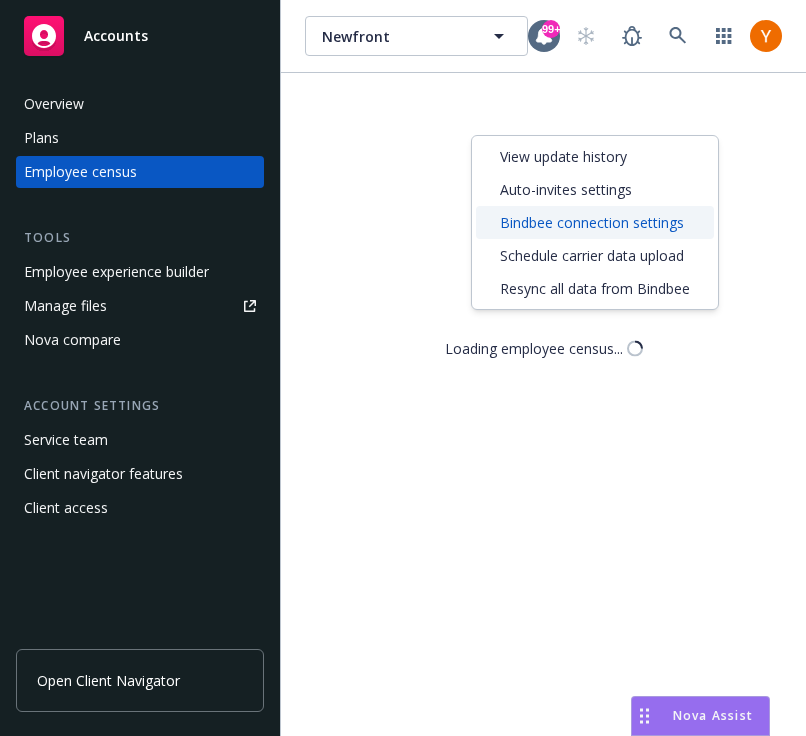 scroll, scrollTop: 0, scrollLeft: 0, axis: both 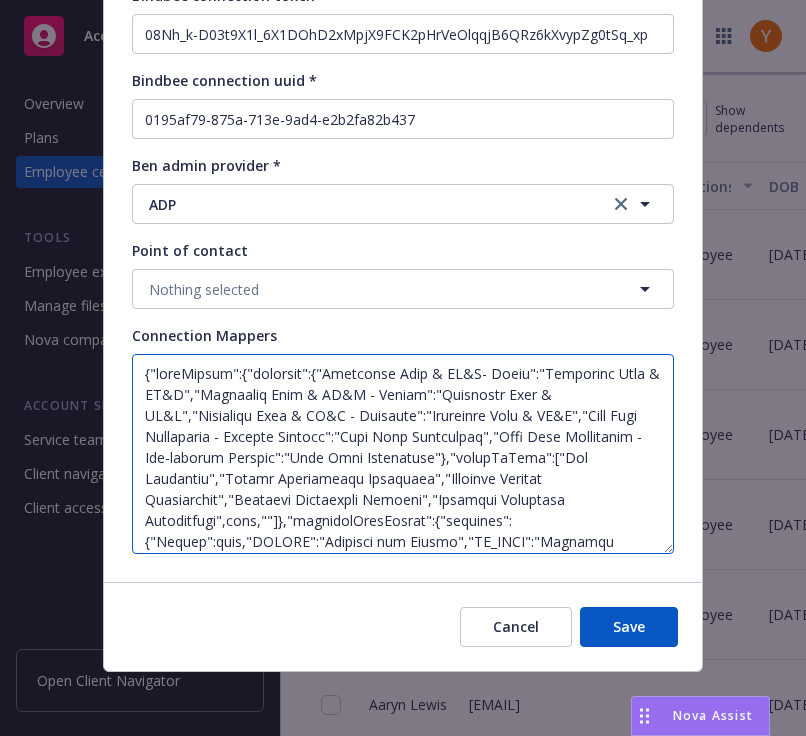 click at bounding box center [403, 454] 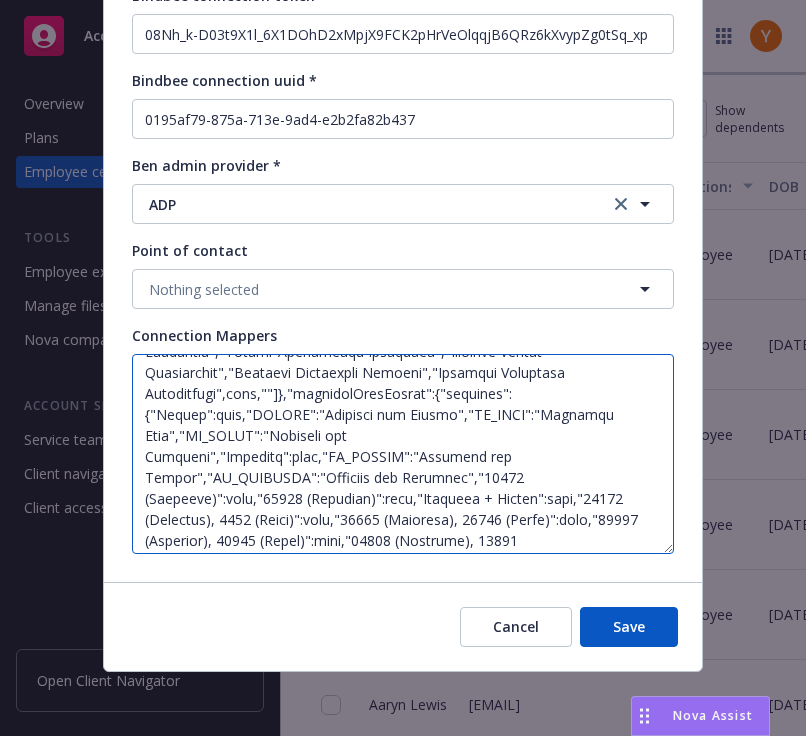 scroll, scrollTop: 364, scrollLeft: 0, axis: vertical 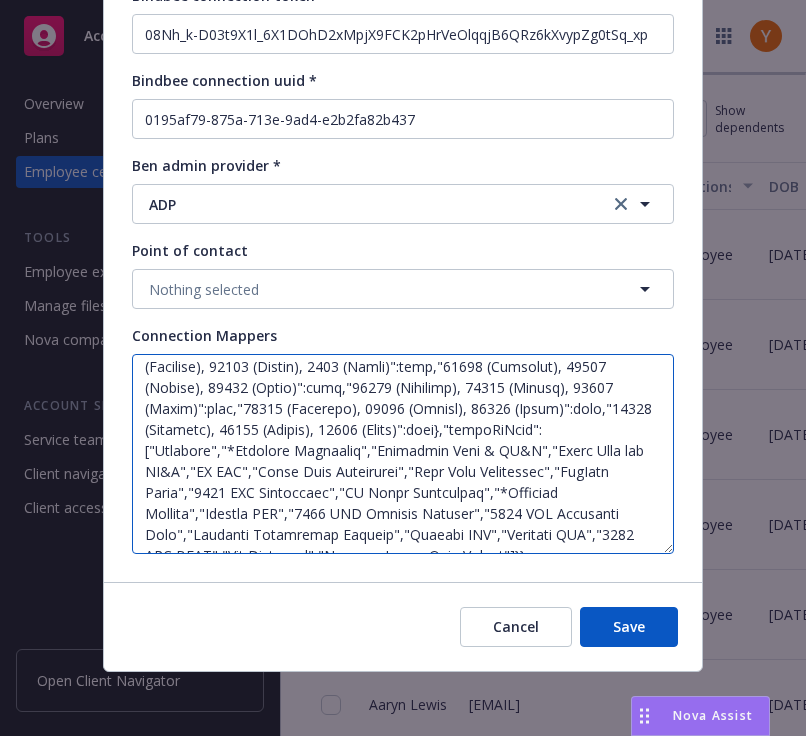 click at bounding box center [403, 454] 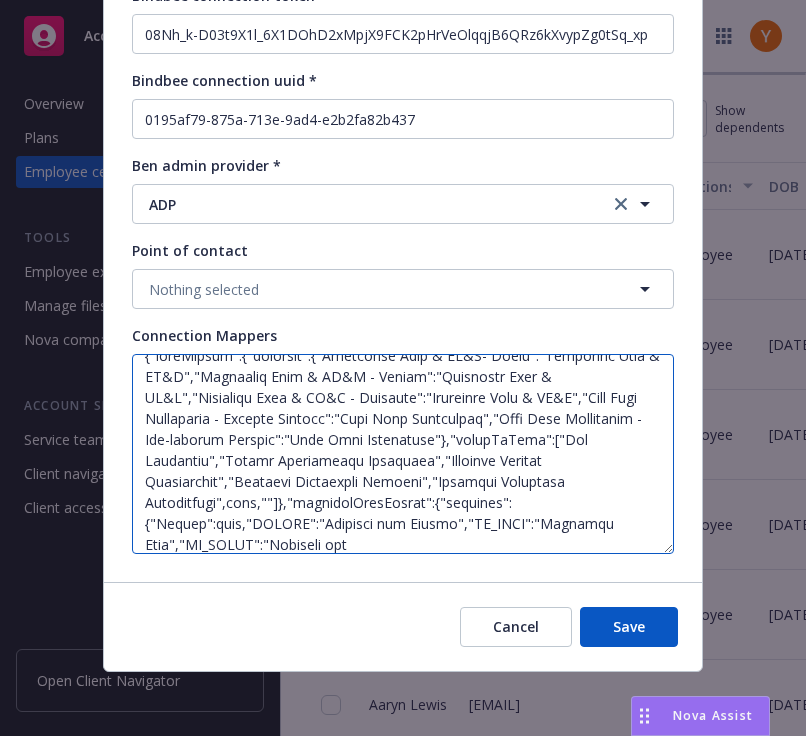 scroll, scrollTop: 0, scrollLeft: 0, axis: both 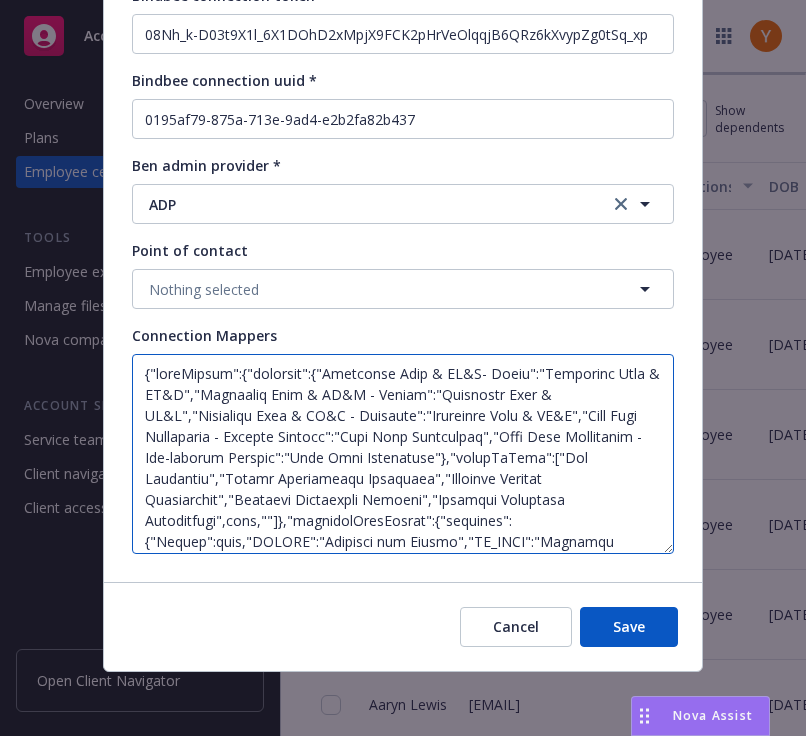 drag, startPoint x: 420, startPoint y: 533, endPoint x: 341, endPoint y: 343, distance: 205.76929 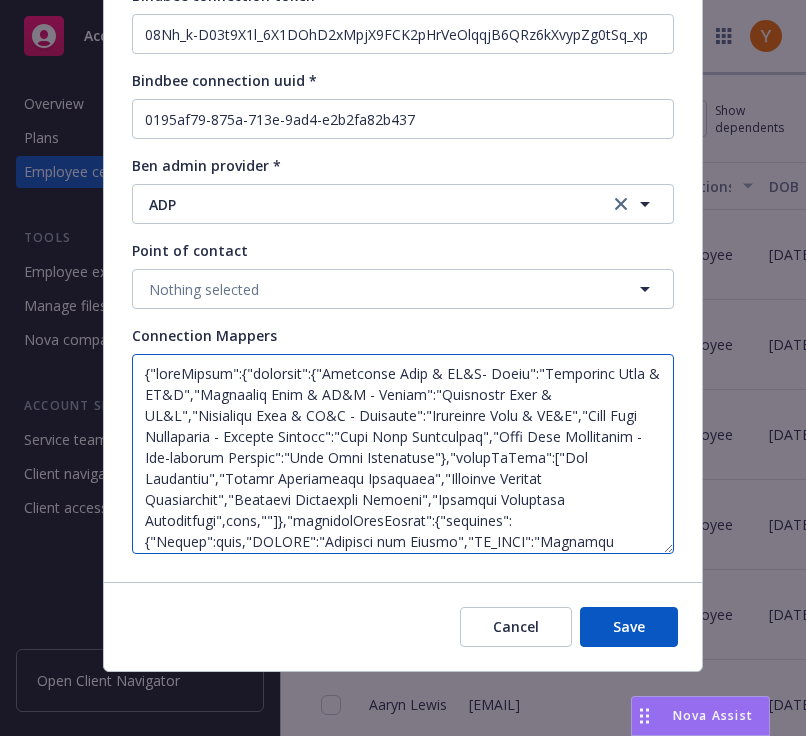 click on "Connection Mappers" at bounding box center [403, 439] 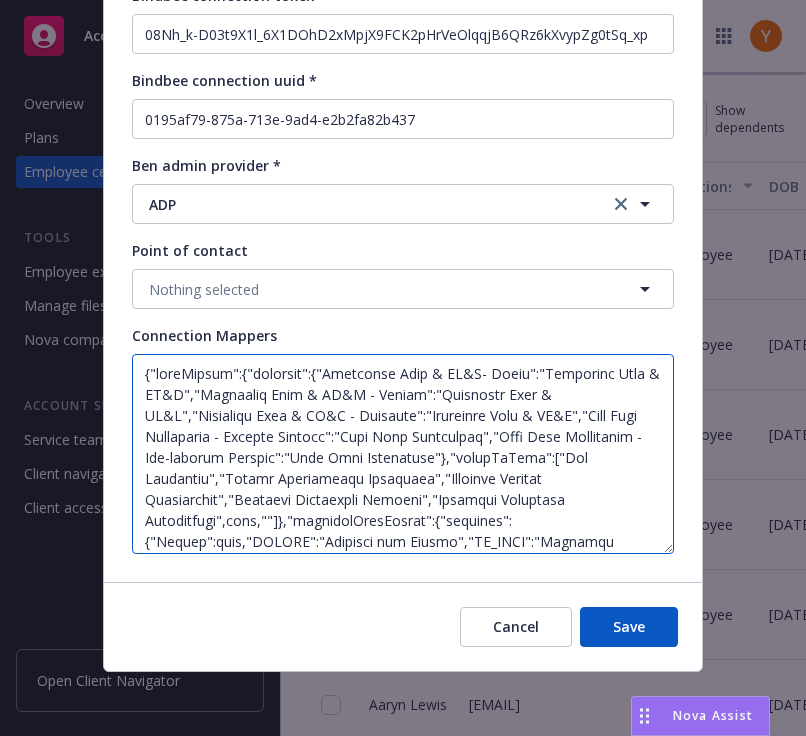 drag, startPoint x: 419, startPoint y: 394, endPoint x: 564, endPoint y: 390, distance: 145.05516 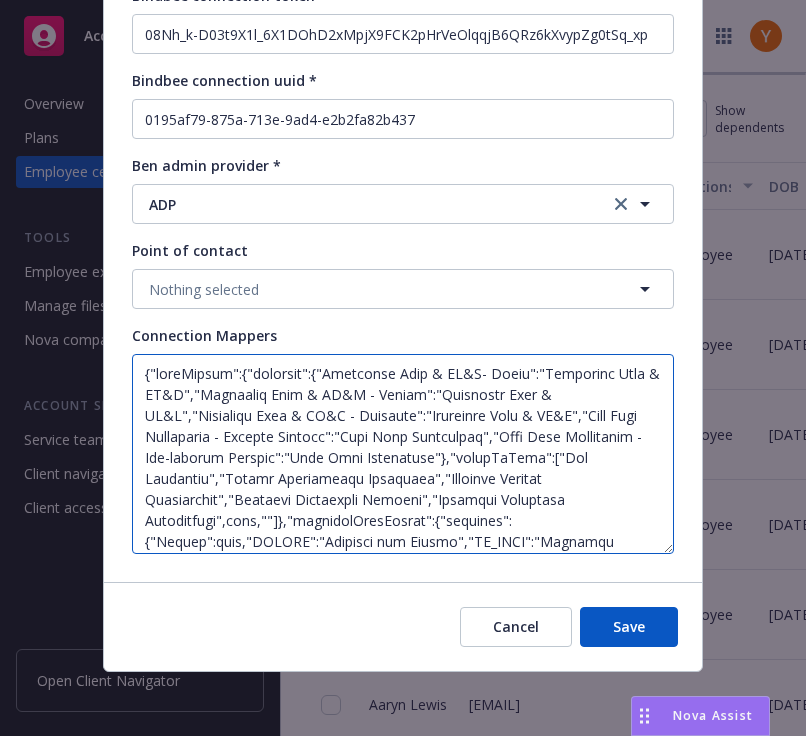 click at bounding box center (403, 454) 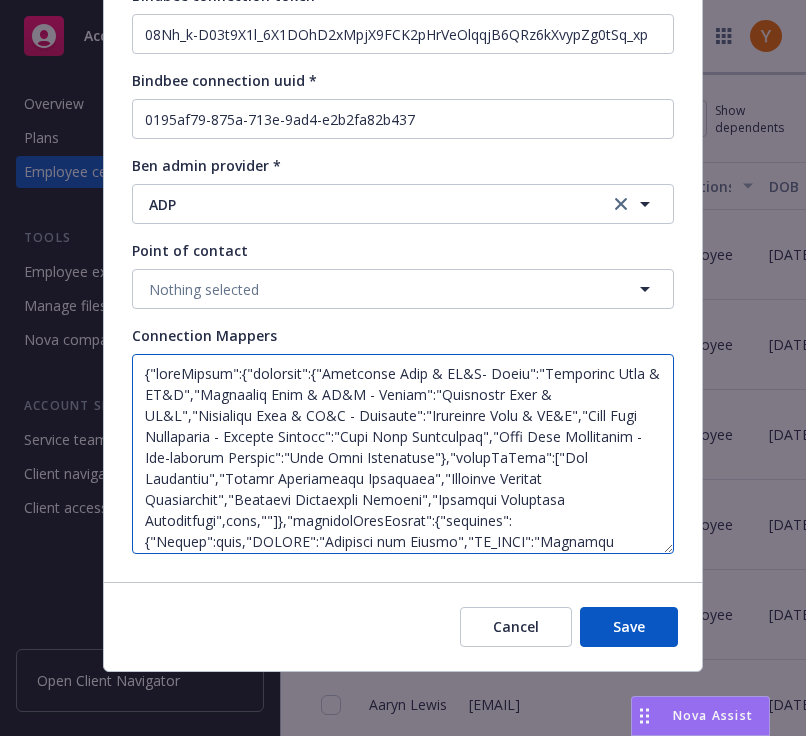 click at bounding box center (403, 454) 